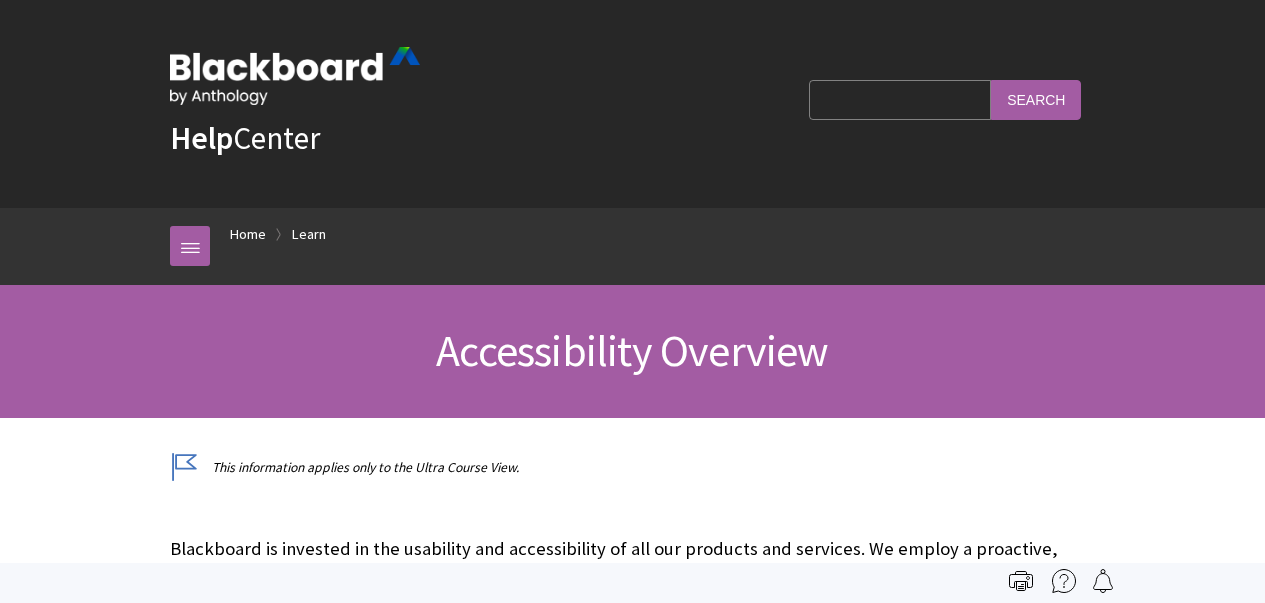 scroll, scrollTop: 0, scrollLeft: 0, axis: both 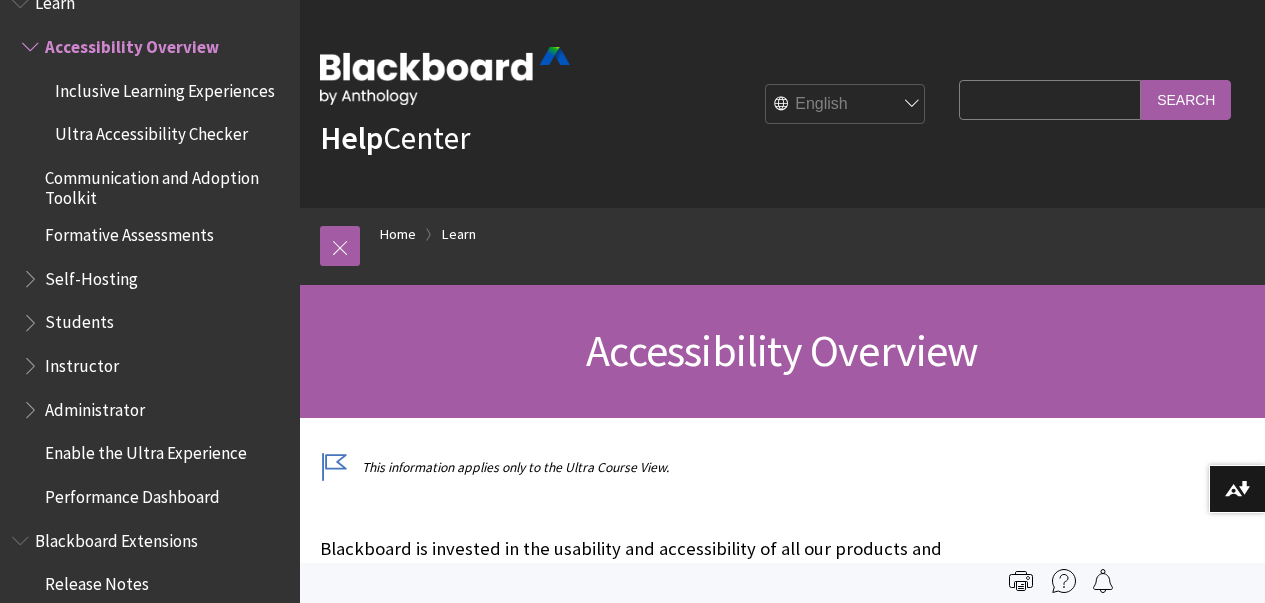 click on "English عربية Català Cymraeg Deutsch Español Suomi Français עברית Italiano 日本語 한국어 Nederlands Norsk (Bokmål) Português, [GEOGRAPHIC_DATA] Русский Svenska Türkçe 简体中文 Français Canadien" at bounding box center (846, 105) 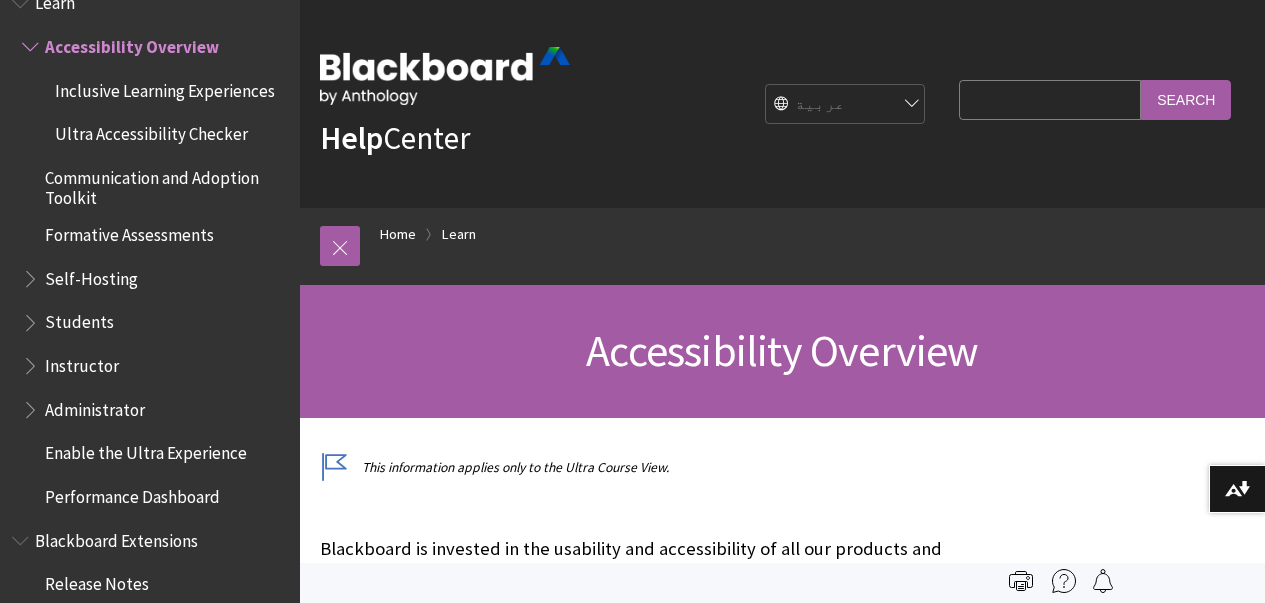 click on "English عربية Català Cymraeg Deutsch Español Suomi Français עברית Italiano 日本語 한국어 Nederlands Norsk (Bokmål) Português, [GEOGRAPHIC_DATA] Русский Svenska Türkçe 简体中文 Français Canadien" at bounding box center (846, 105) 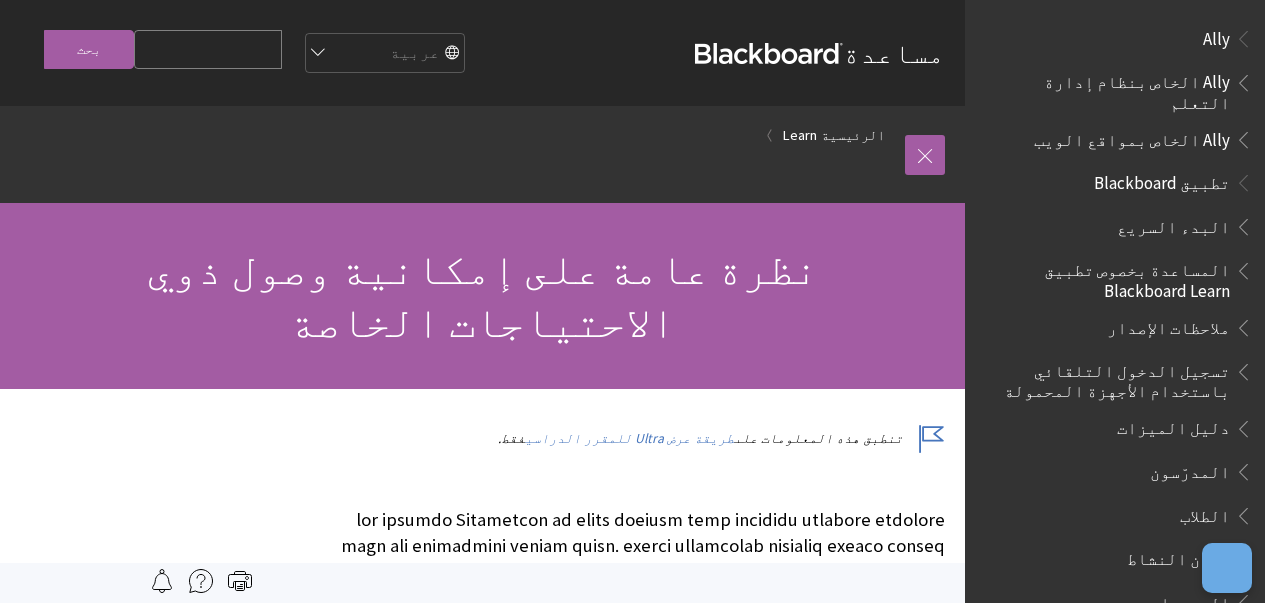 scroll, scrollTop: 0, scrollLeft: 0, axis: both 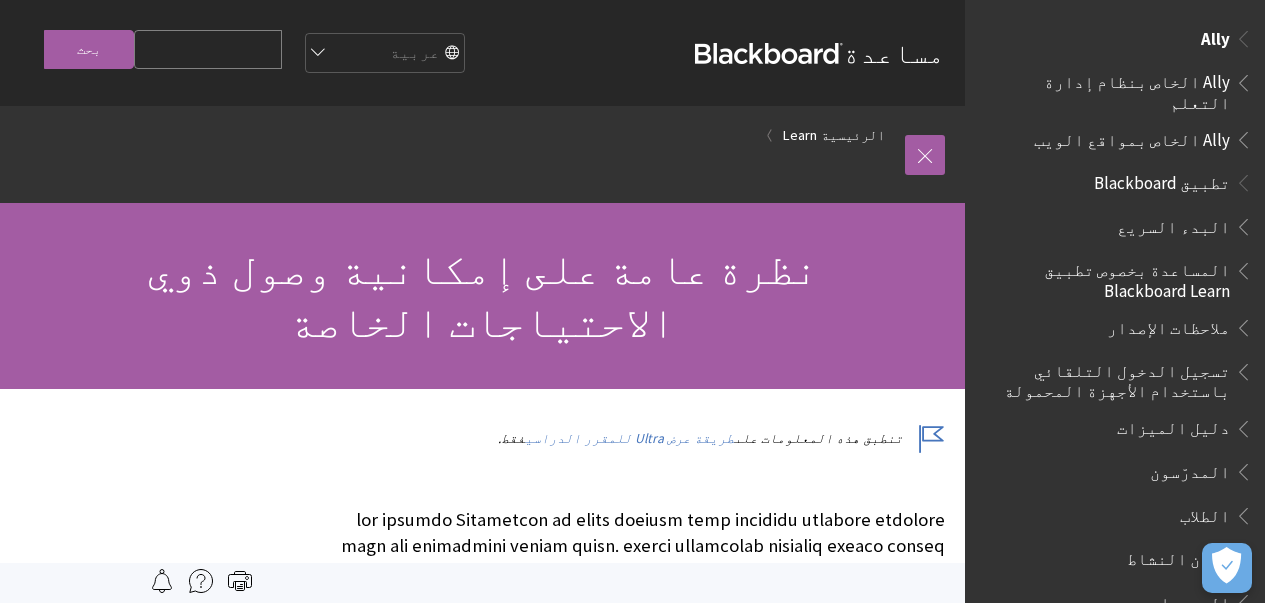 click on "Ally" at bounding box center (1215, 35) 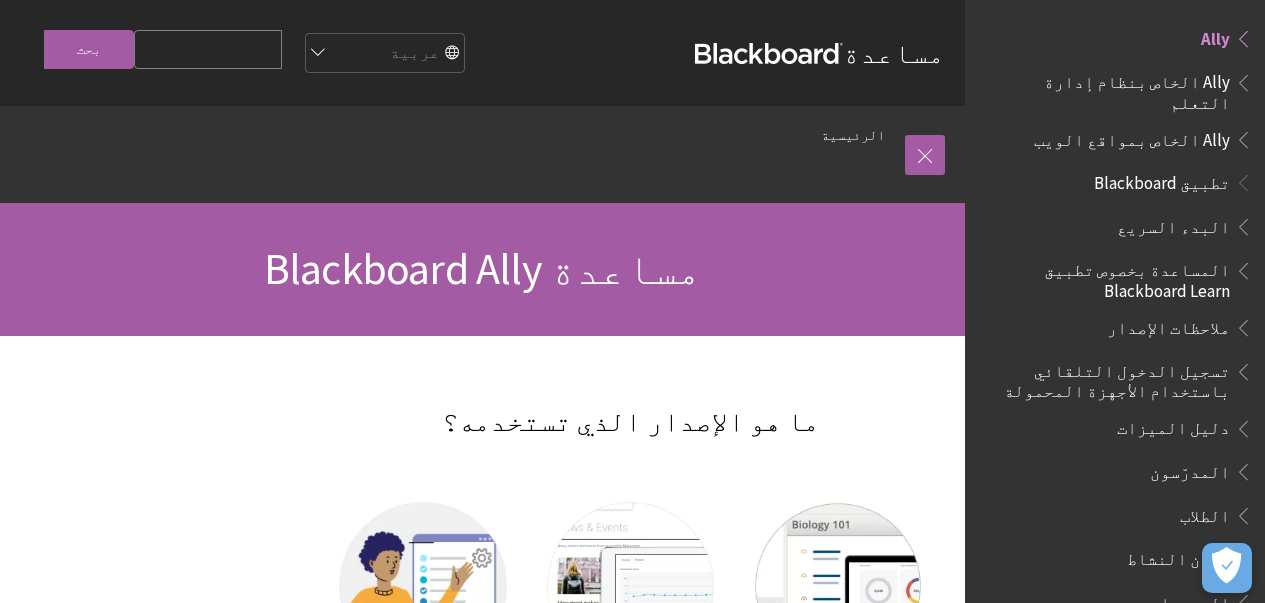 scroll, scrollTop: 0, scrollLeft: 0, axis: both 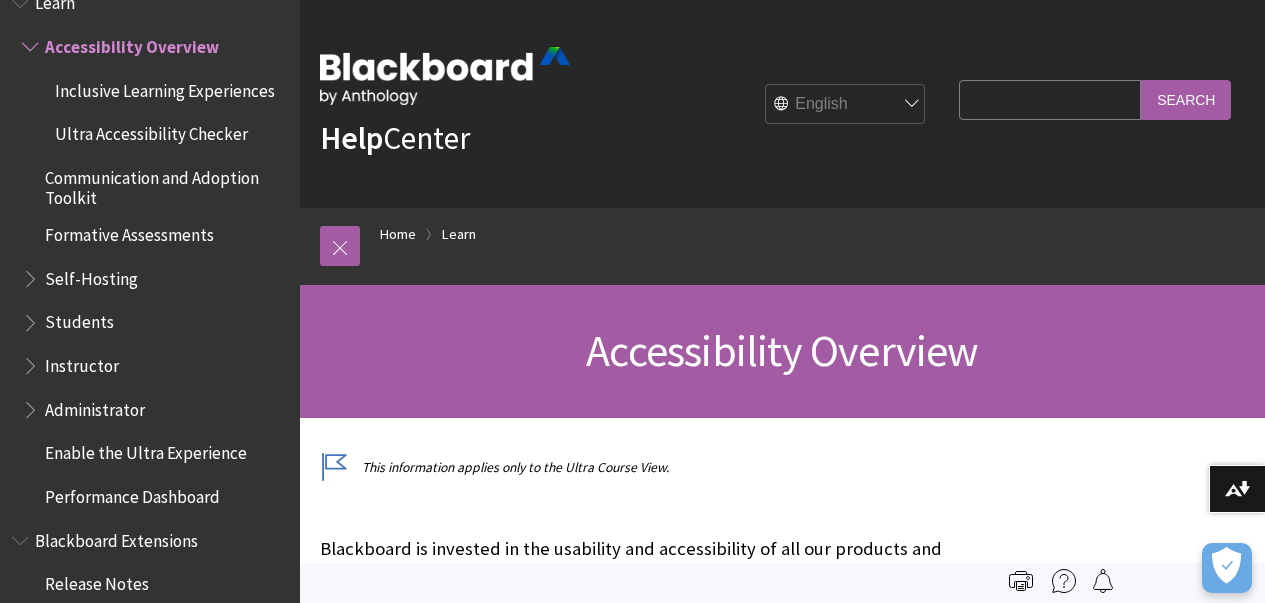 click on "English عربية Català Cymraeg Deutsch Español Suomi Français עברית Italiano 日本語 한국어 Nederlands Norsk (Bokmål) Português, Brasil Русский Svenska Türkçe 简体中文 Français Canadien" at bounding box center [846, 105] 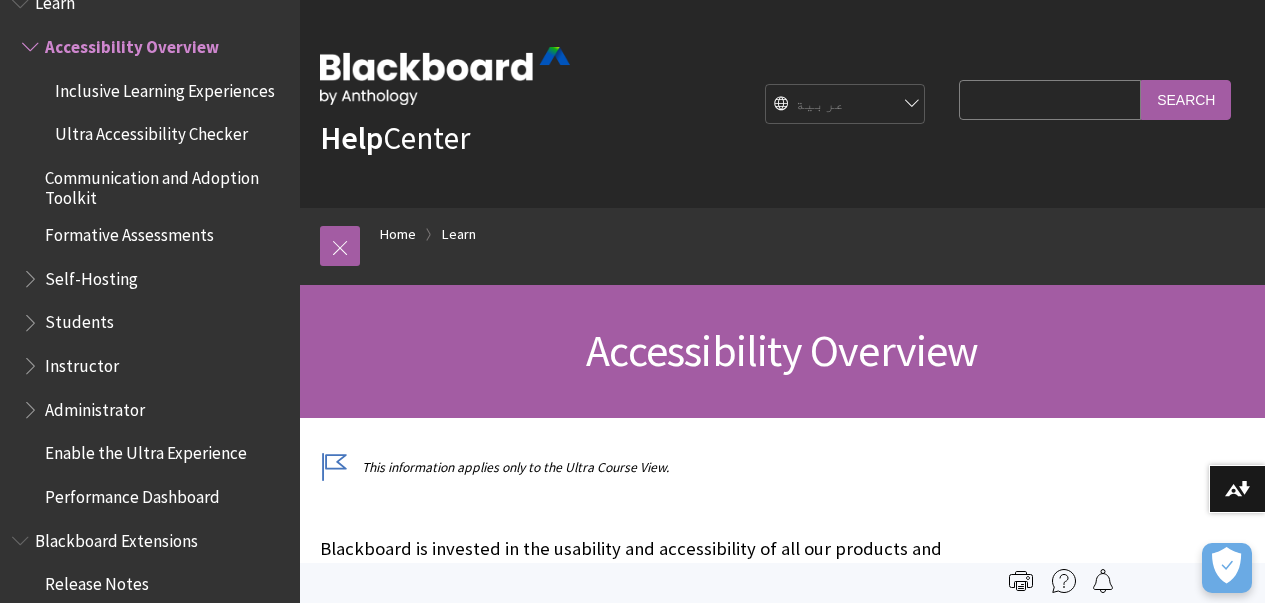 click on "English عربية Català Cymraeg Deutsch Español Suomi Français עברית Italiano 日本語 한국어 Nederlands Norsk (Bokmål) Português, Brasil Русский Svenska Türkçe 简体中文 Français Canadien" at bounding box center [846, 105] 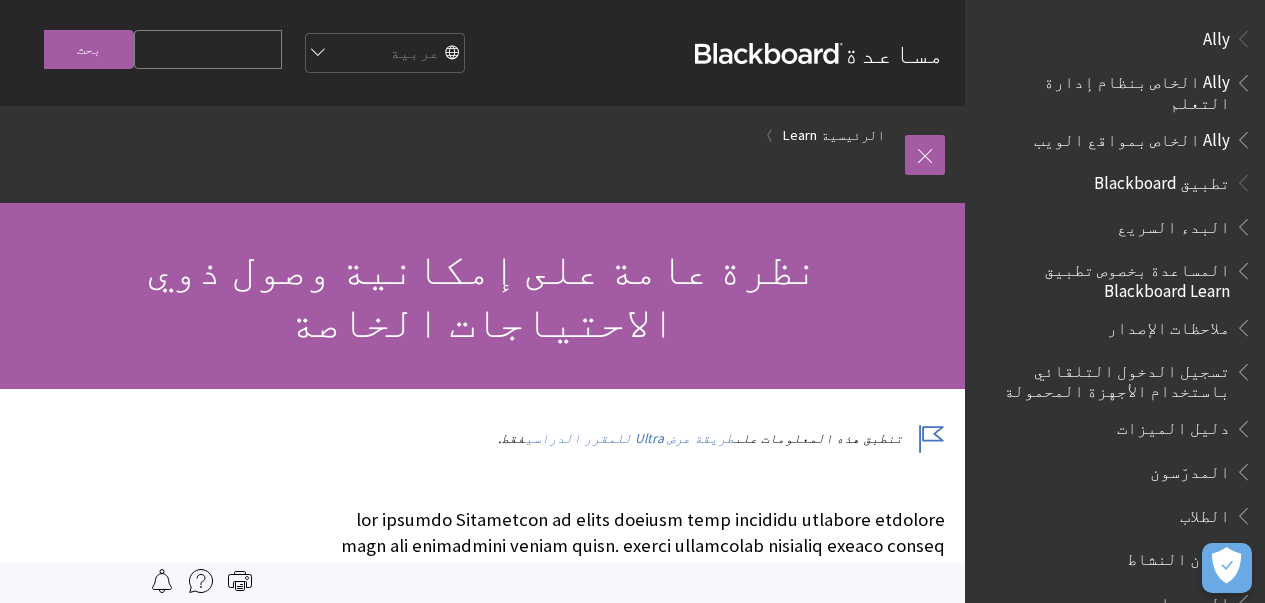 scroll, scrollTop: 0, scrollLeft: 0, axis: both 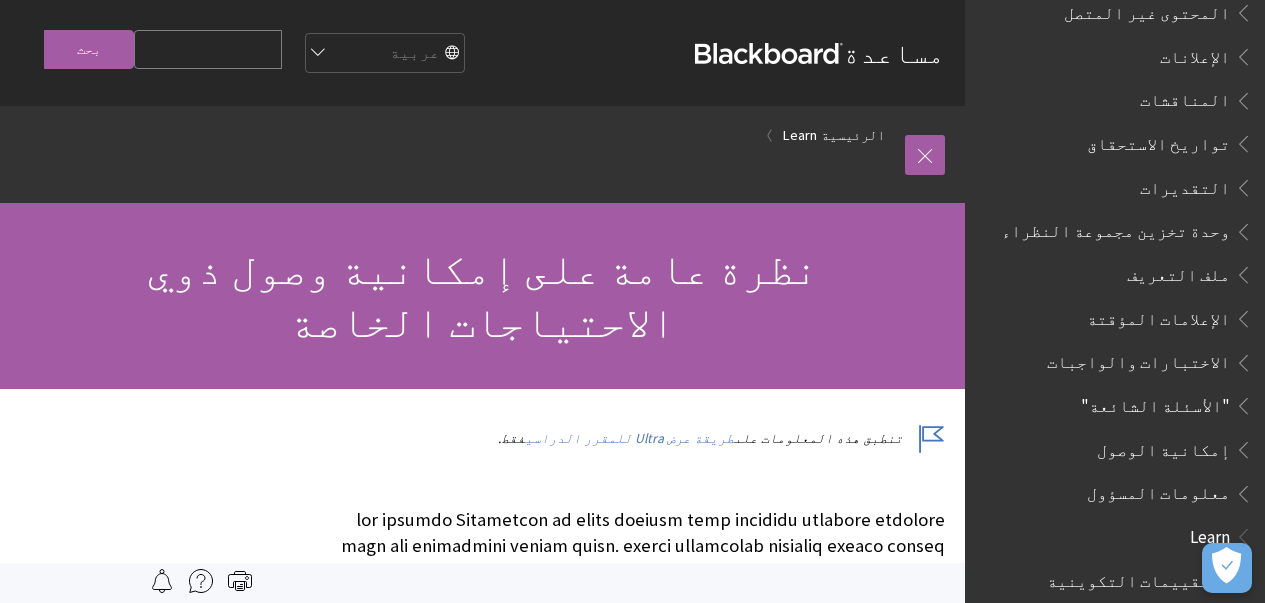click on "ملف التعريف" at bounding box center (1178, 271) 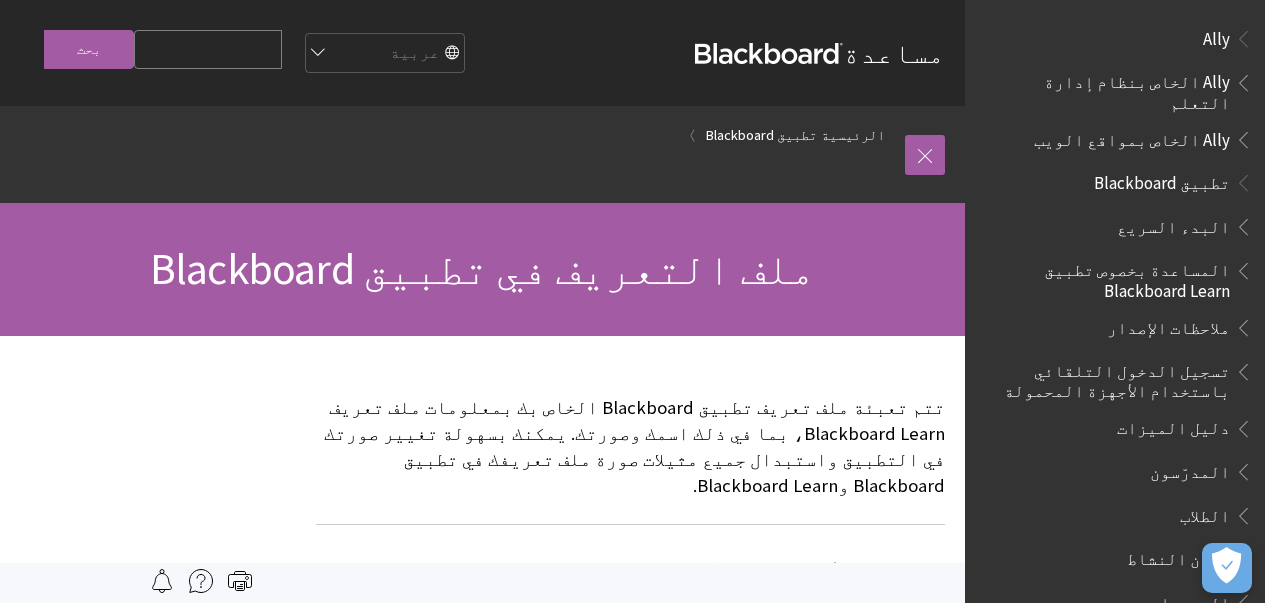 scroll, scrollTop: 0, scrollLeft: 0, axis: both 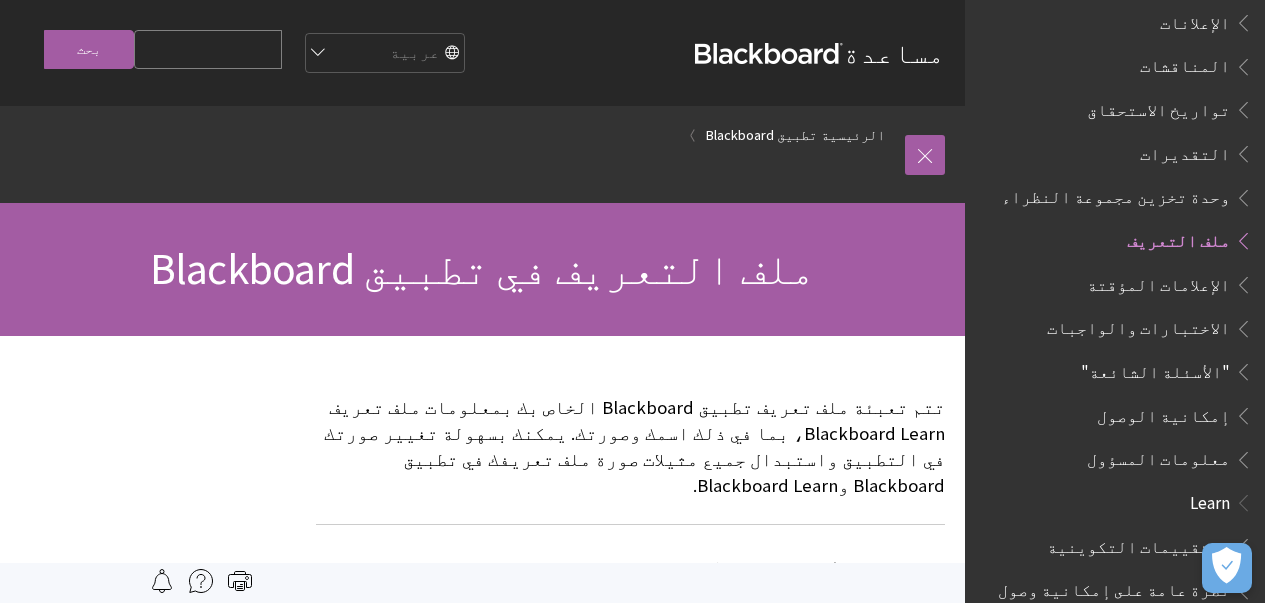 click on "تغيير ملف تعريفك" at bounding box center (482, 705) 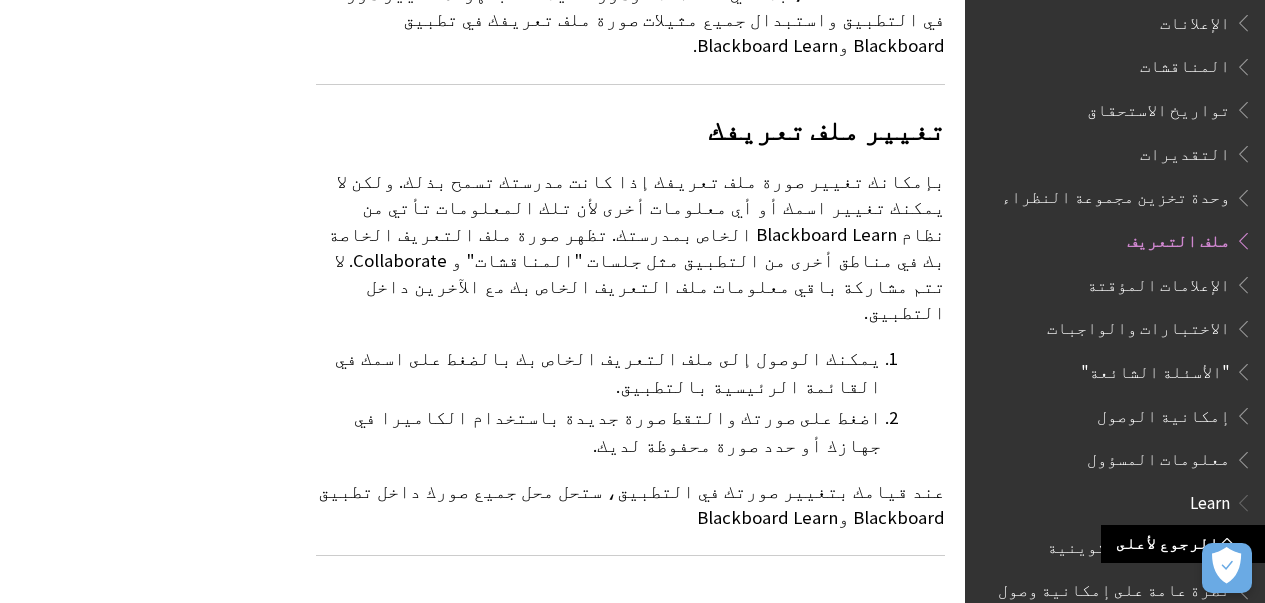 scroll, scrollTop: 400, scrollLeft: 0, axis: vertical 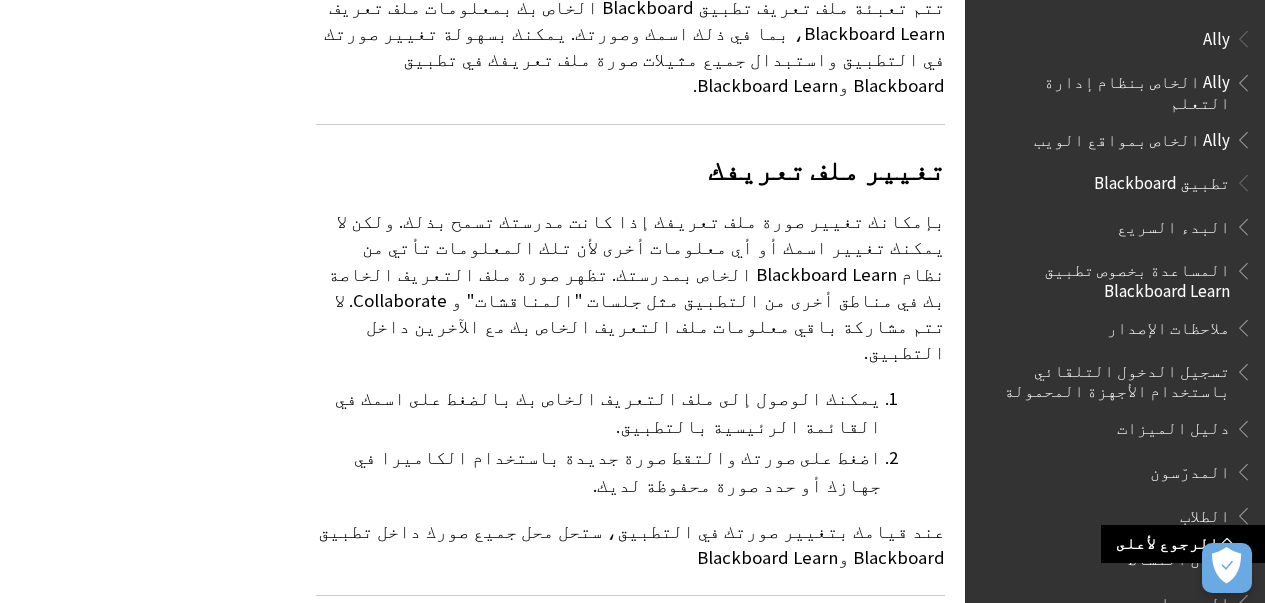 click on "Ally الخاص بنظام إدارة التعلم" at bounding box center [1109, 89] 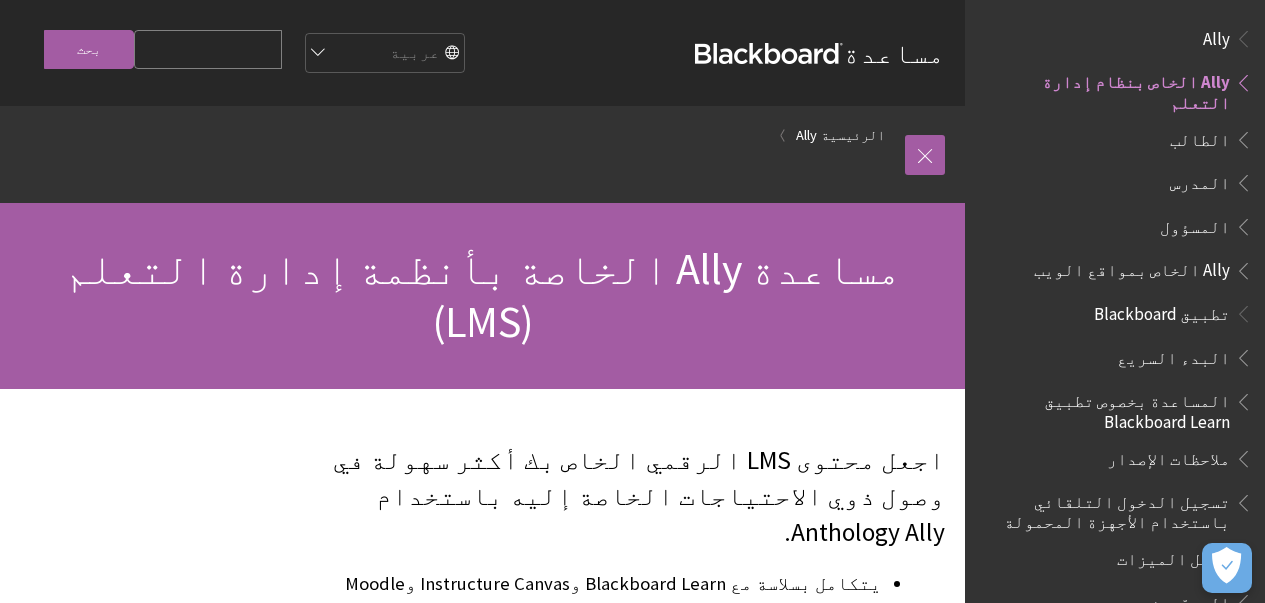 scroll, scrollTop: 0, scrollLeft: 0, axis: both 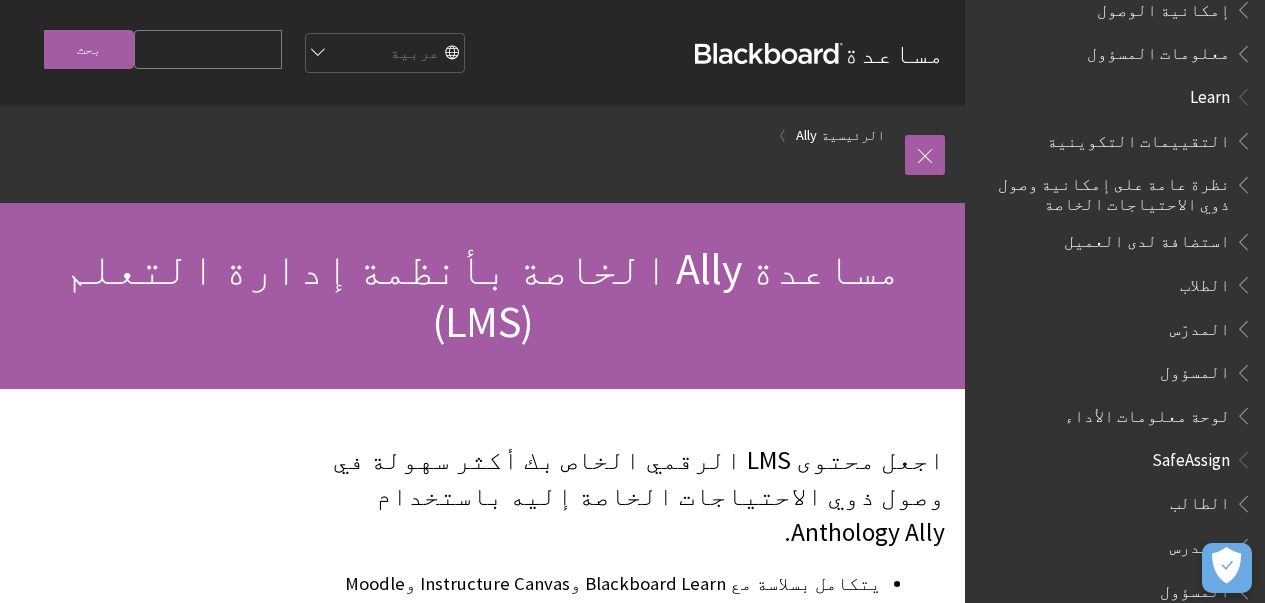 click on "المدرس" at bounding box center [1200, 543] 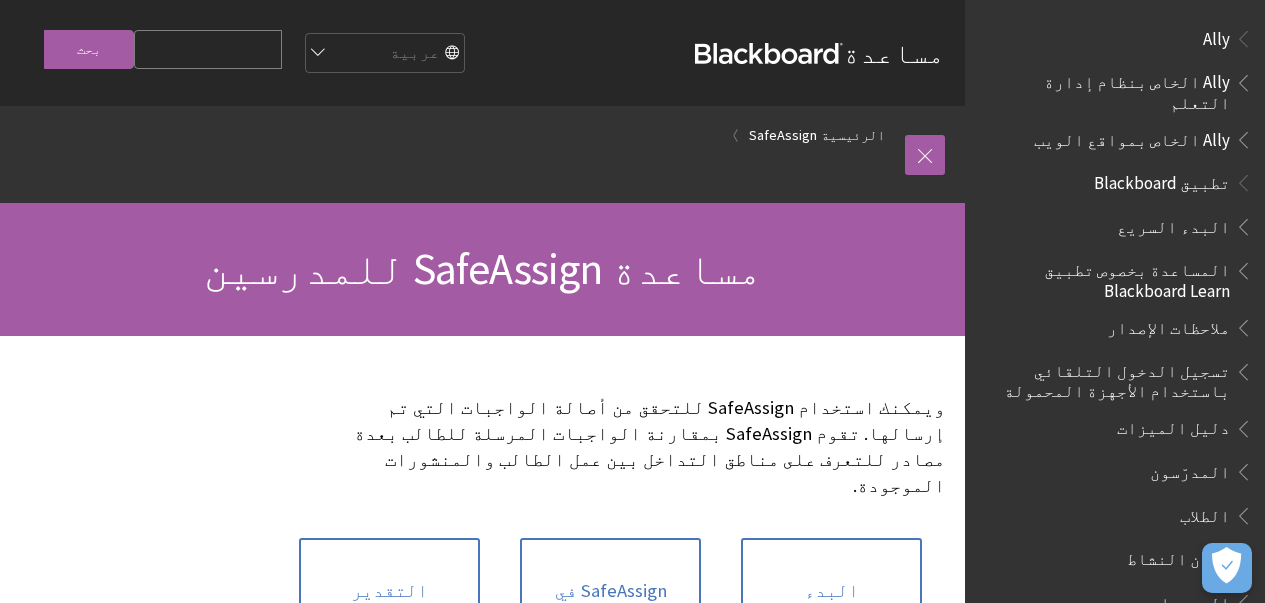 scroll, scrollTop: 0, scrollLeft: 0, axis: both 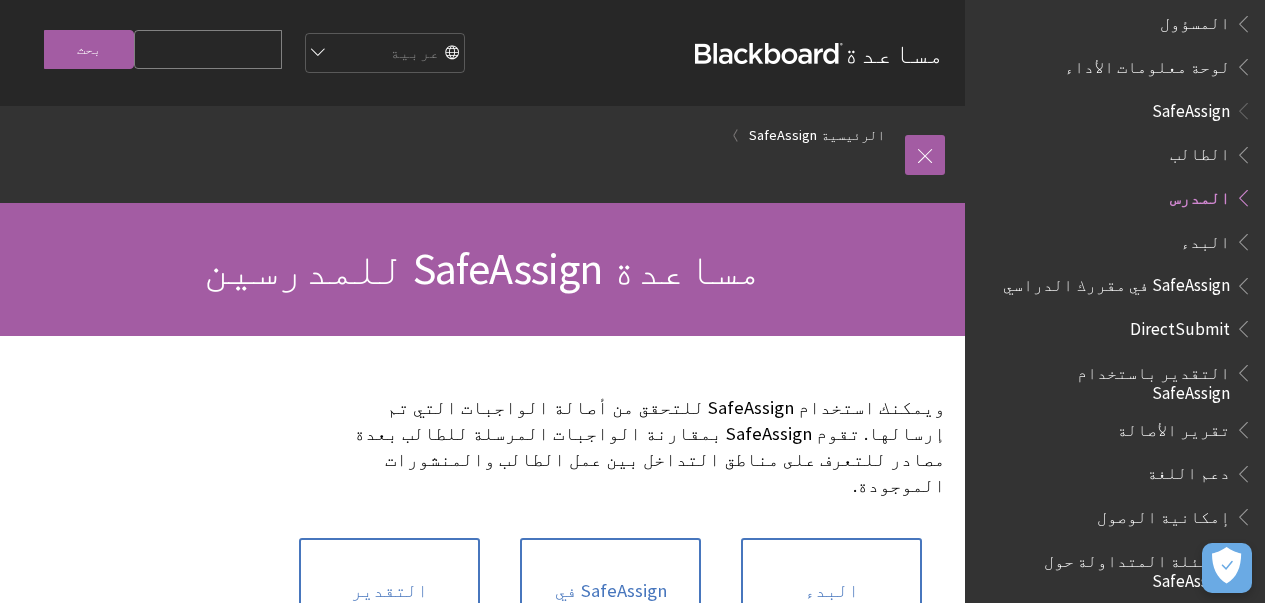click at bounding box center (482, 717) 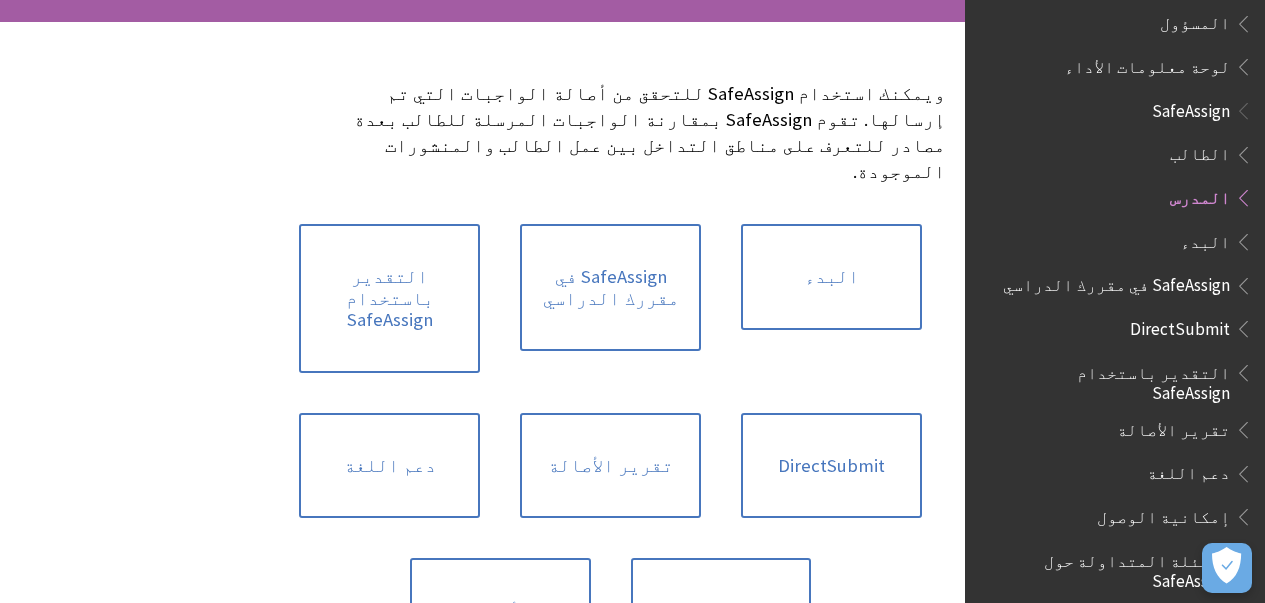 scroll, scrollTop: 320, scrollLeft: 0, axis: vertical 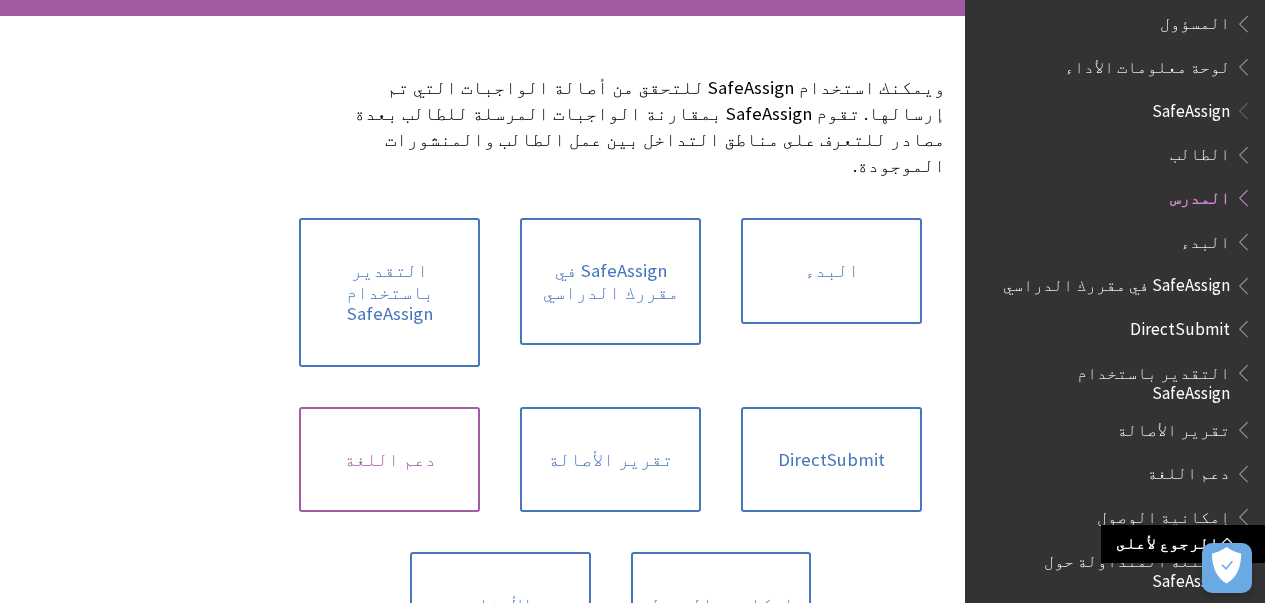 click on "دعم اللغة" at bounding box center [389, 460] 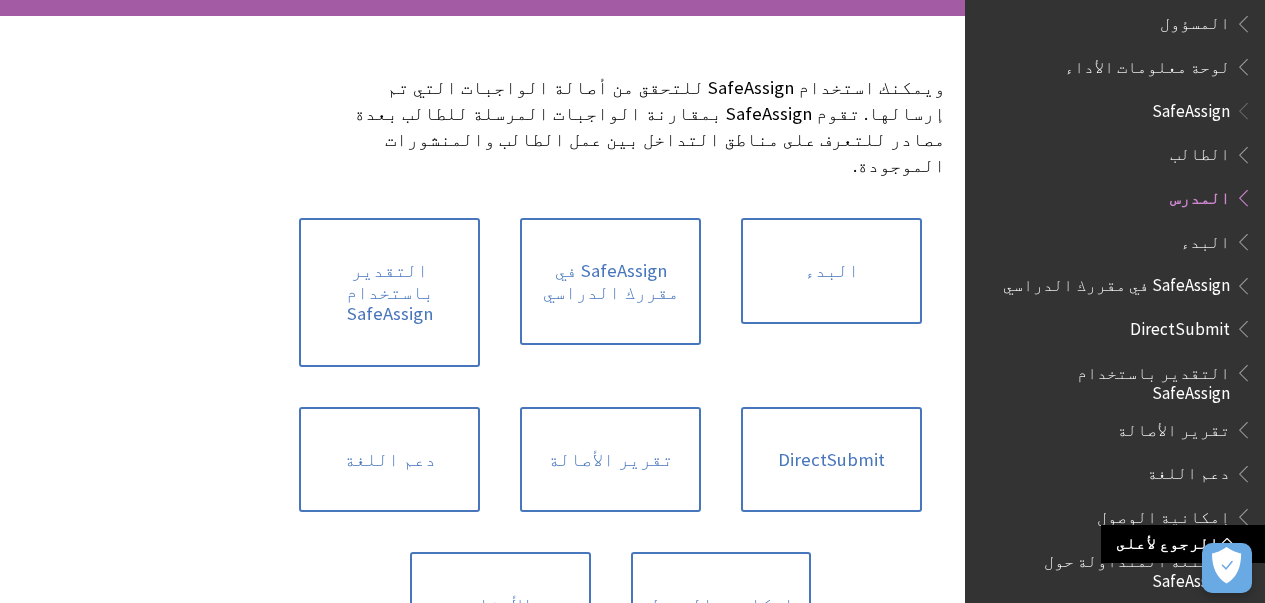 click on "الطالب" at bounding box center (1200, 151) 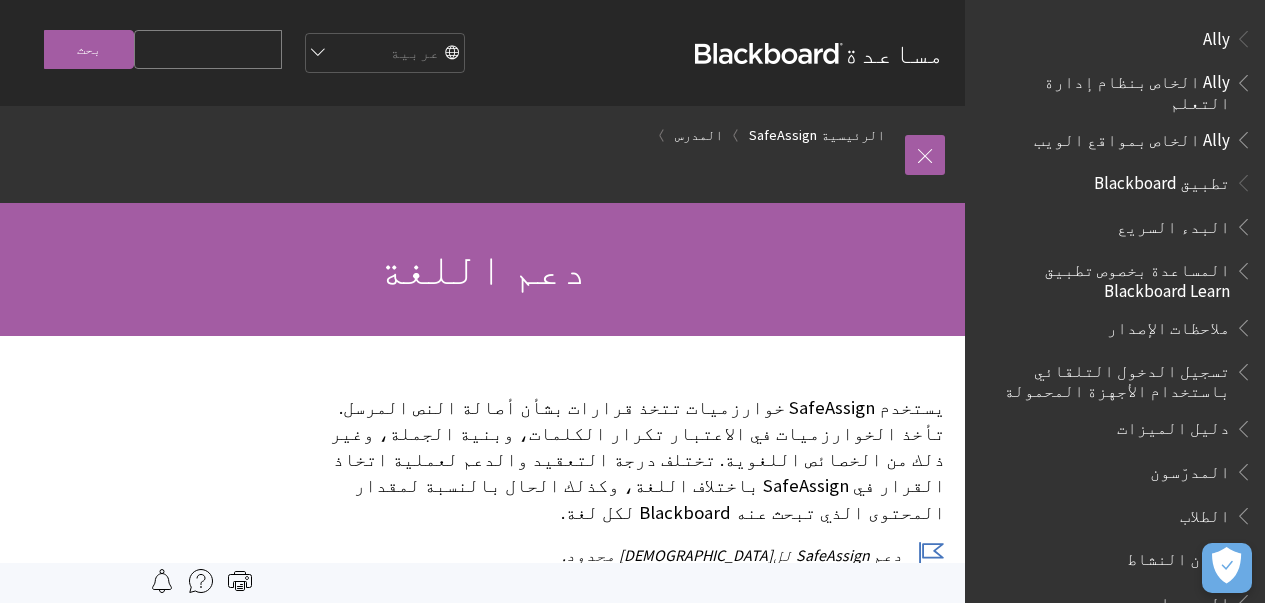 scroll, scrollTop: 0, scrollLeft: 0, axis: both 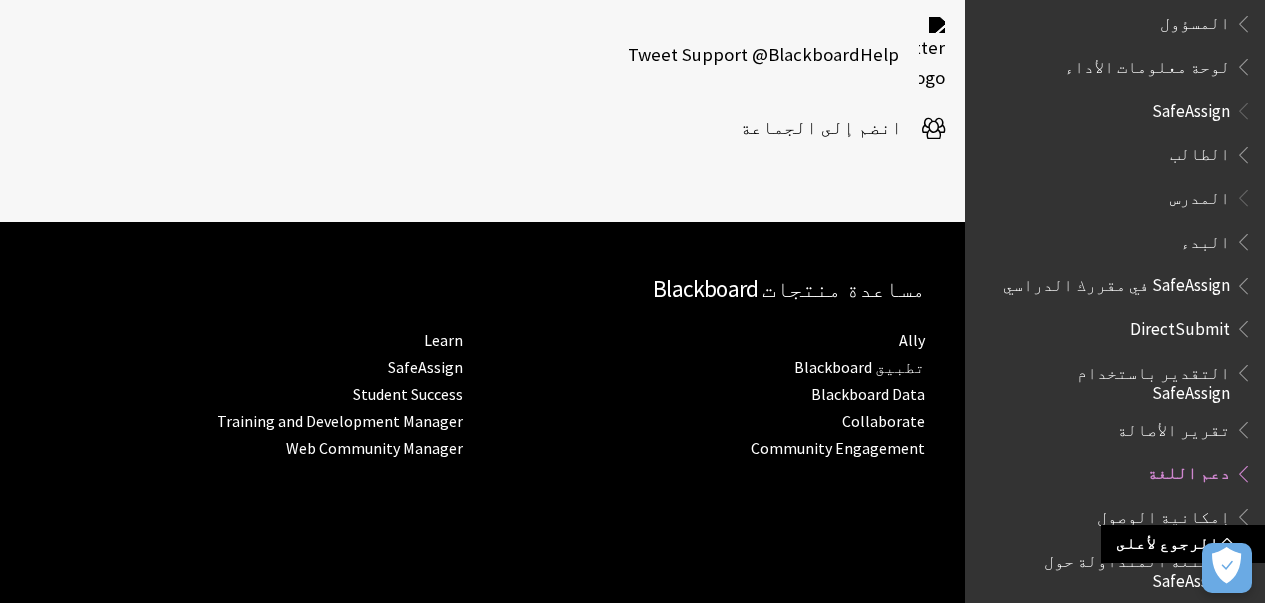 click on "دعم اللغة" at bounding box center (1188, 470) 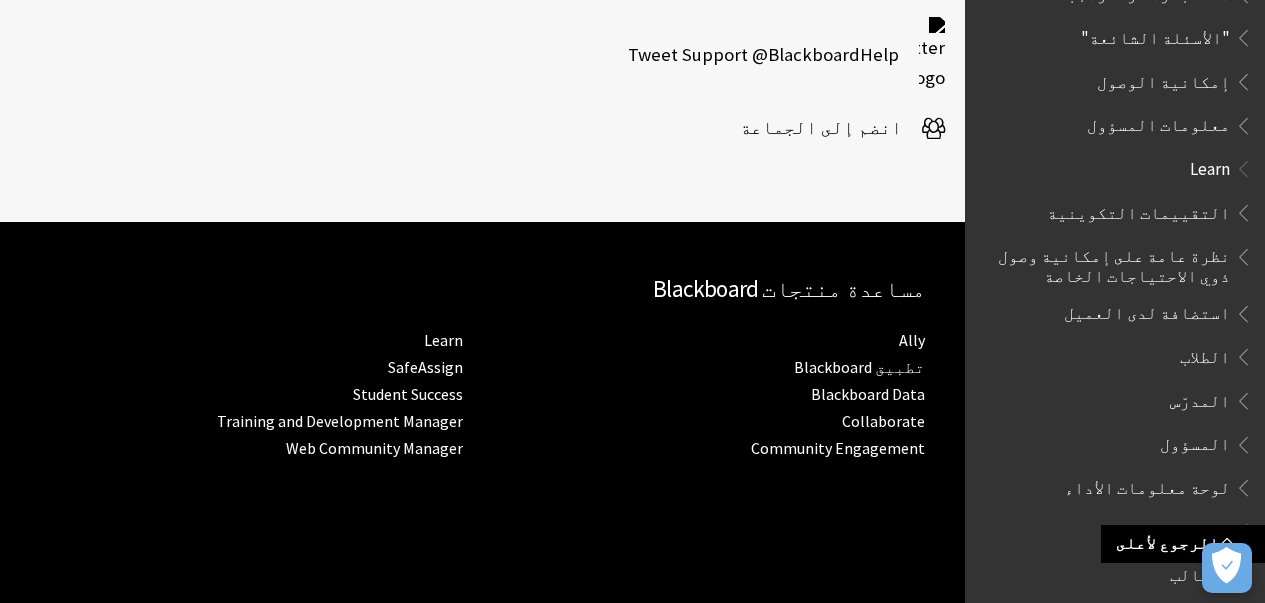 scroll, scrollTop: 1149, scrollLeft: 0, axis: vertical 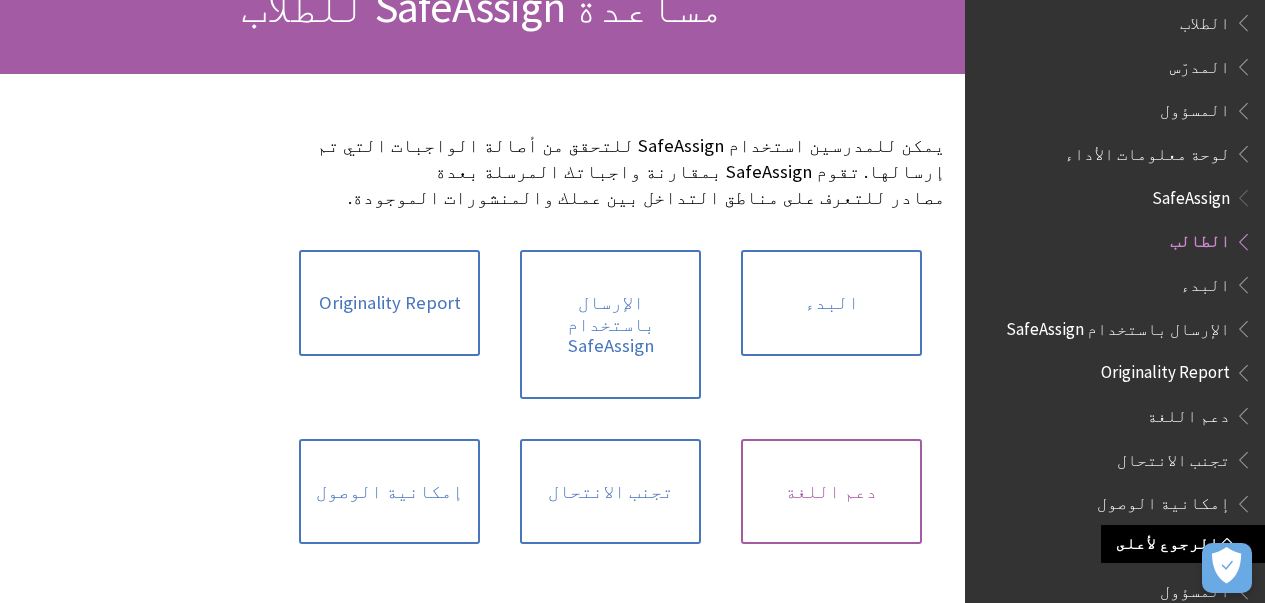 click on "دعم اللغة" at bounding box center (831, 492) 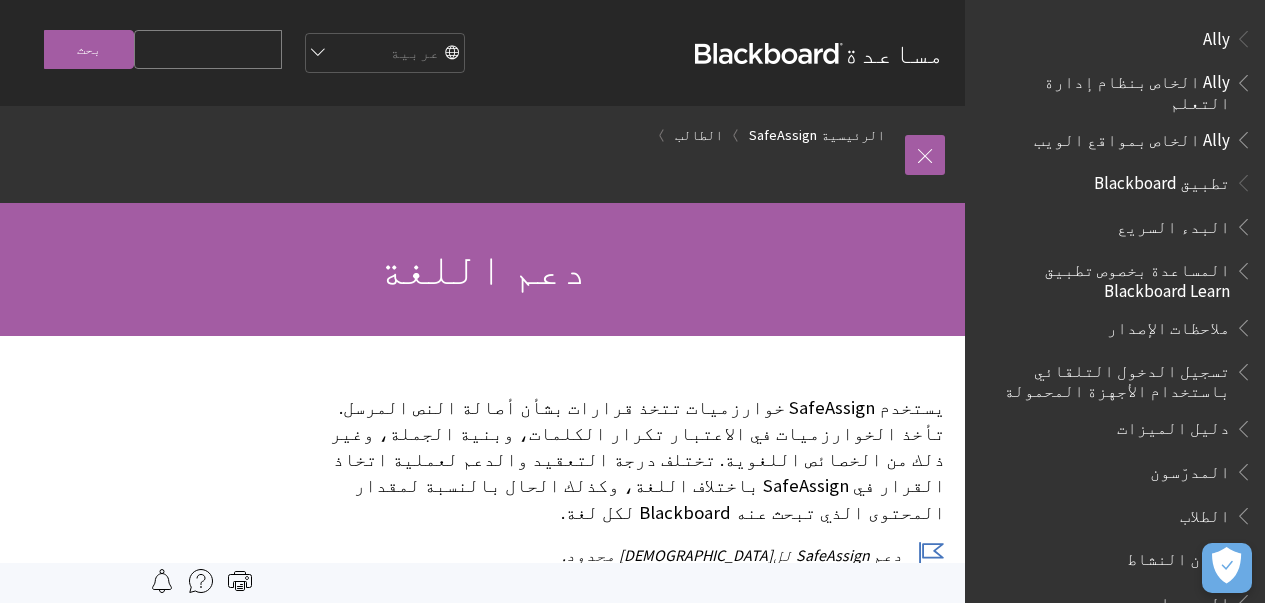 scroll, scrollTop: 0, scrollLeft: 0, axis: both 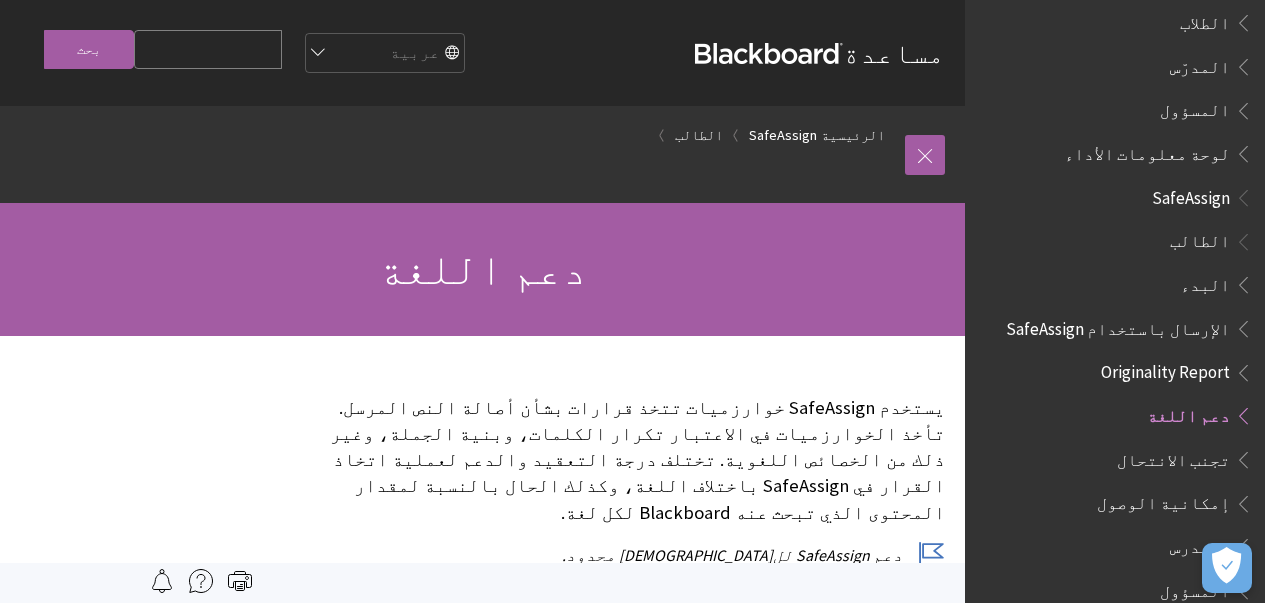 click on "بيانات ويكيبيديا" at bounding box center [482, 862] 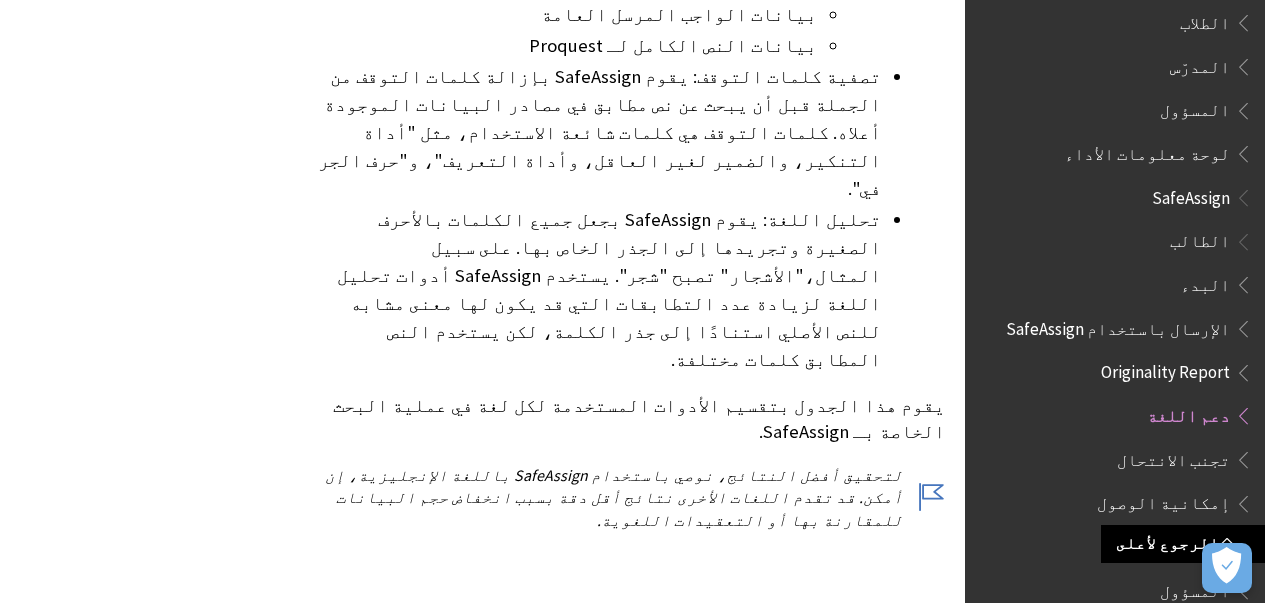 scroll, scrollTop: 640, scrollLeft: 0, axis: vertical 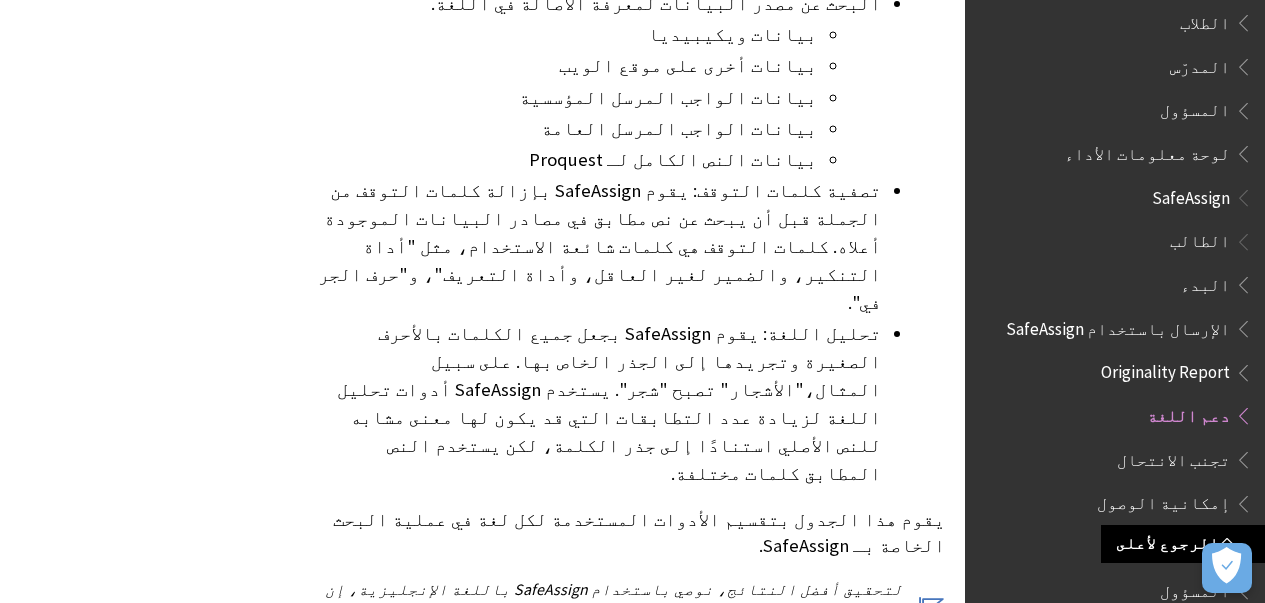 click on "لوحة معلومات الأداء" at bounding box center (1147, 150) 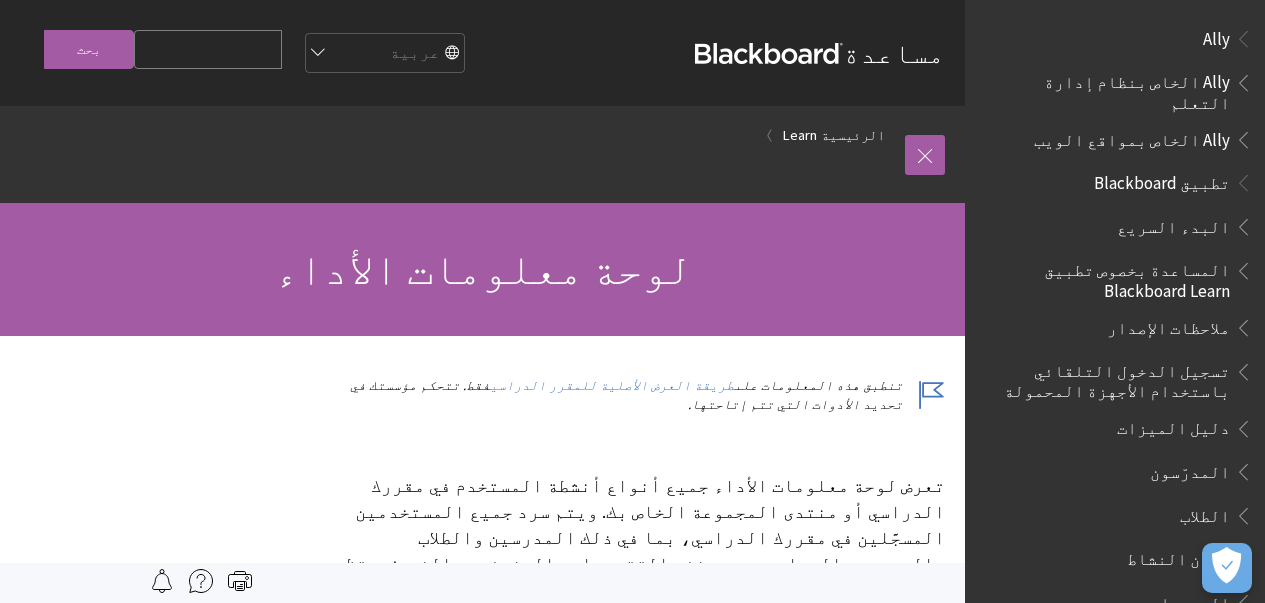 scroll, scrollTop: 0, scrollLeft: 0, axis: both 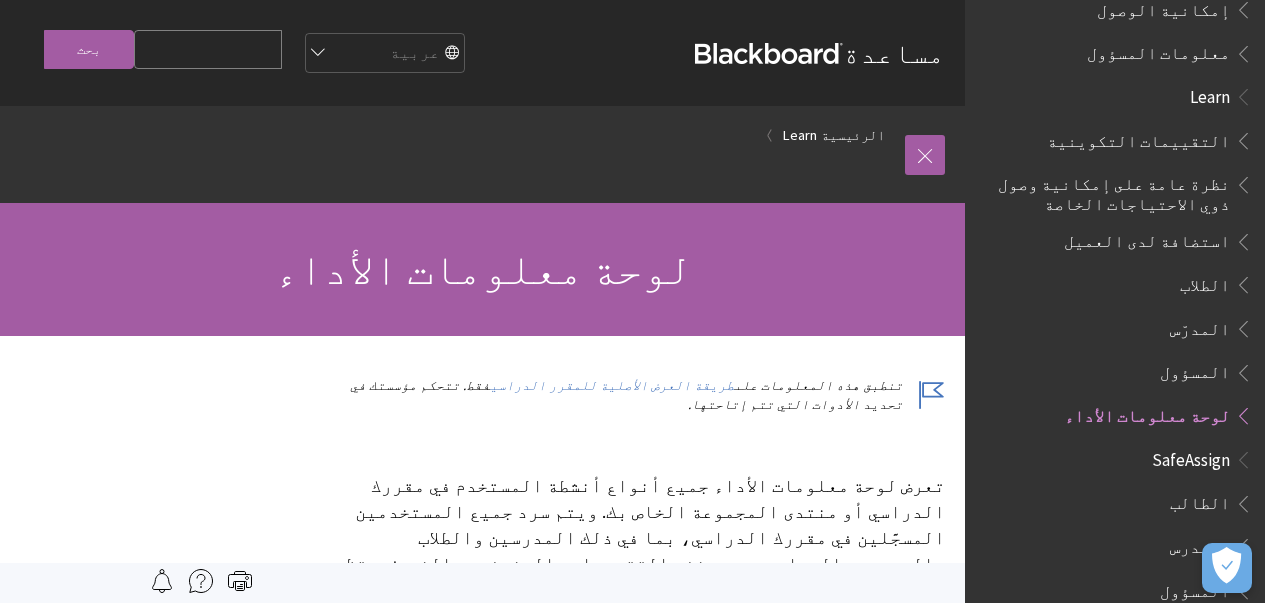 click on "معلومات المسؤول" at bounding box center [1158, 50] 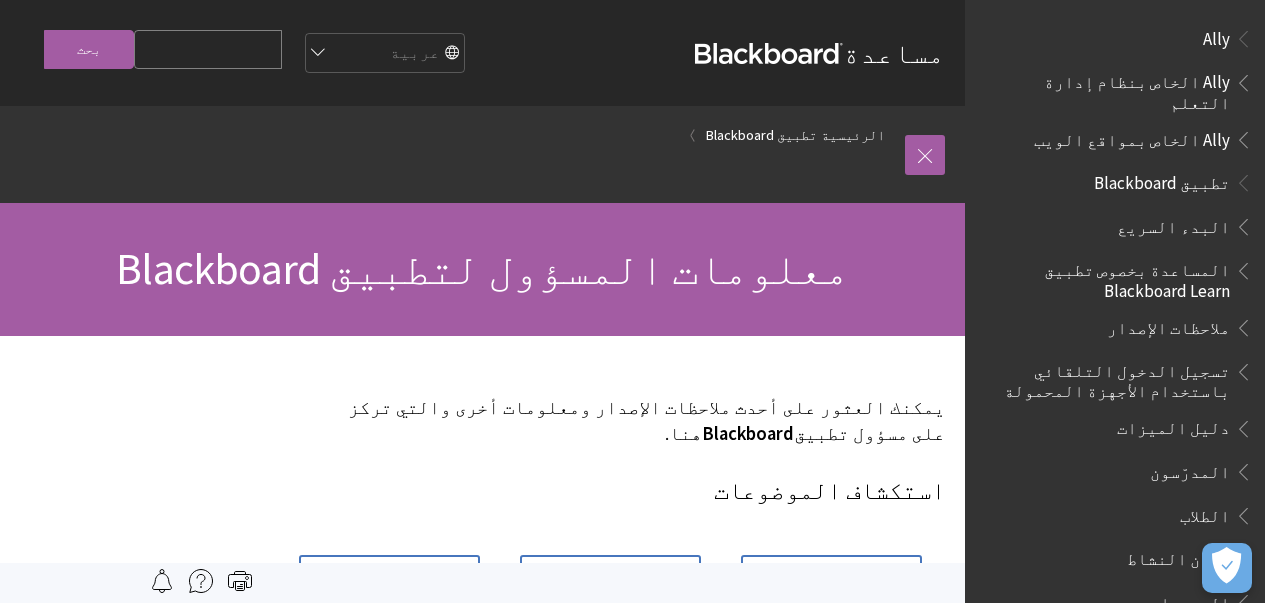 scroll, scrollTop: 0, scrollLeft: 0, axis: both 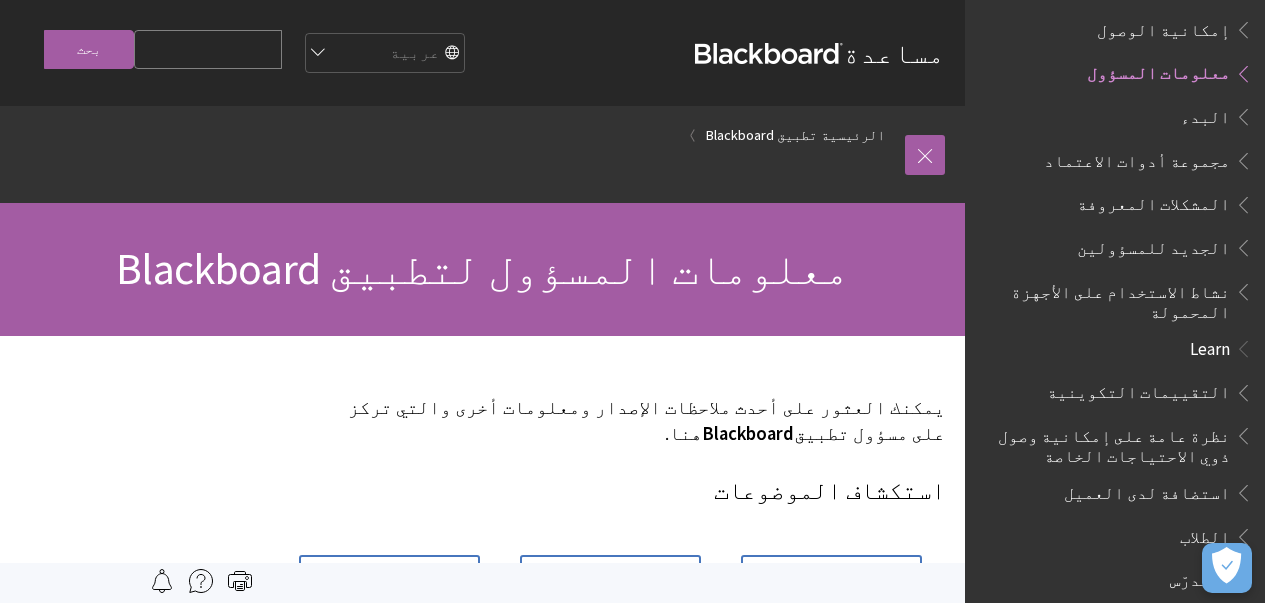 click on "Blackboard  هنا." at bounding box center (482, 749) 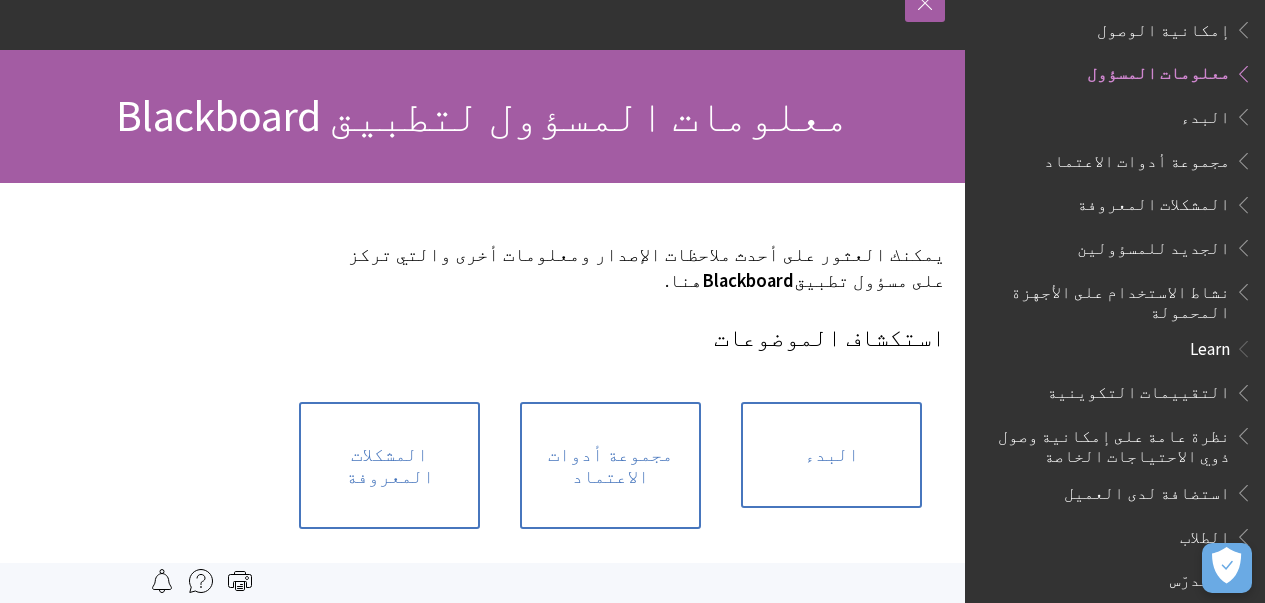 scroll, scrollTop: 0, scrollLeft: 0, axis: both 